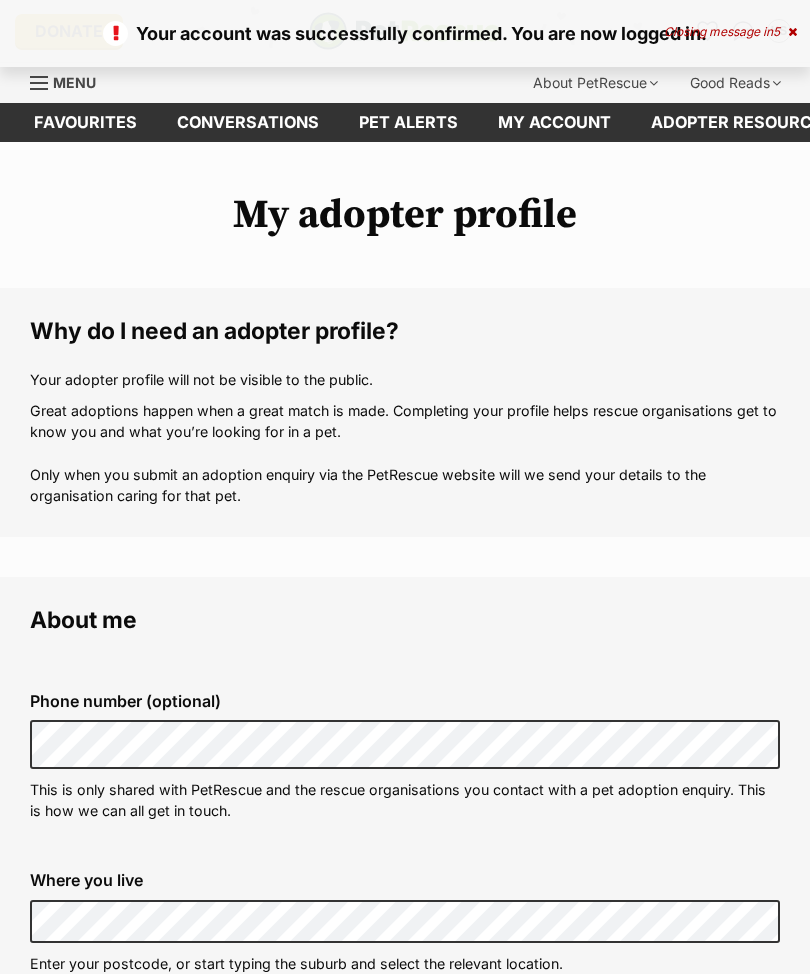 scroll, scrollTop: 0, scrollLeft: 0, axis: both 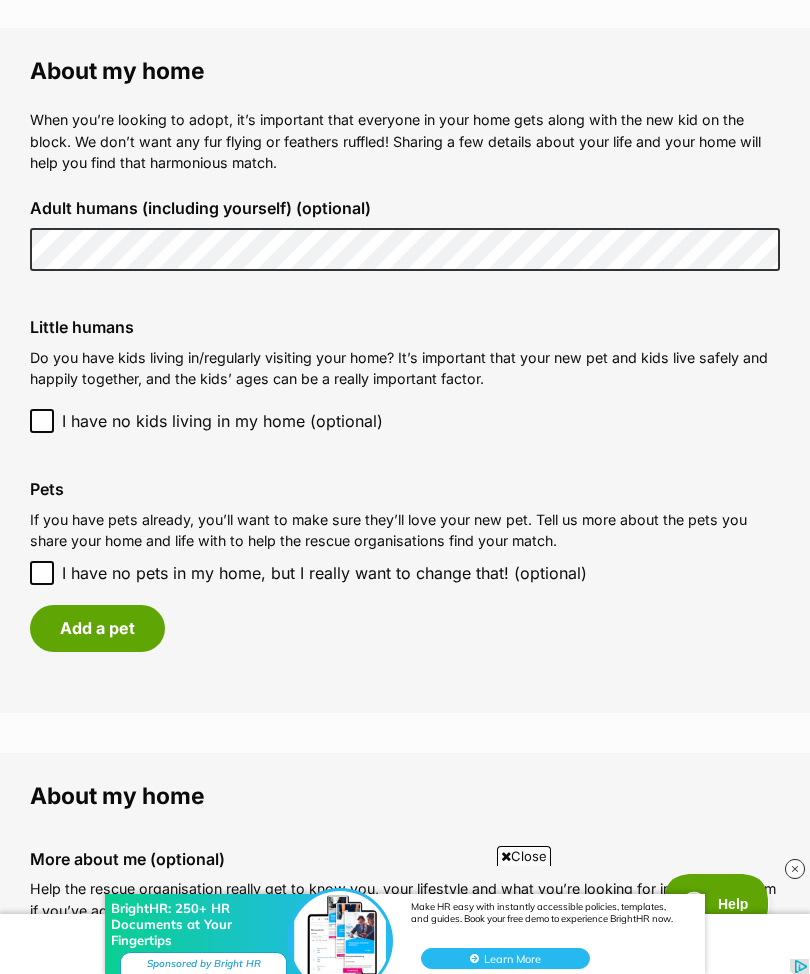 click on "I have no pets in my home, but I really want to change that! (optional)" at bounding box center (42, 573) 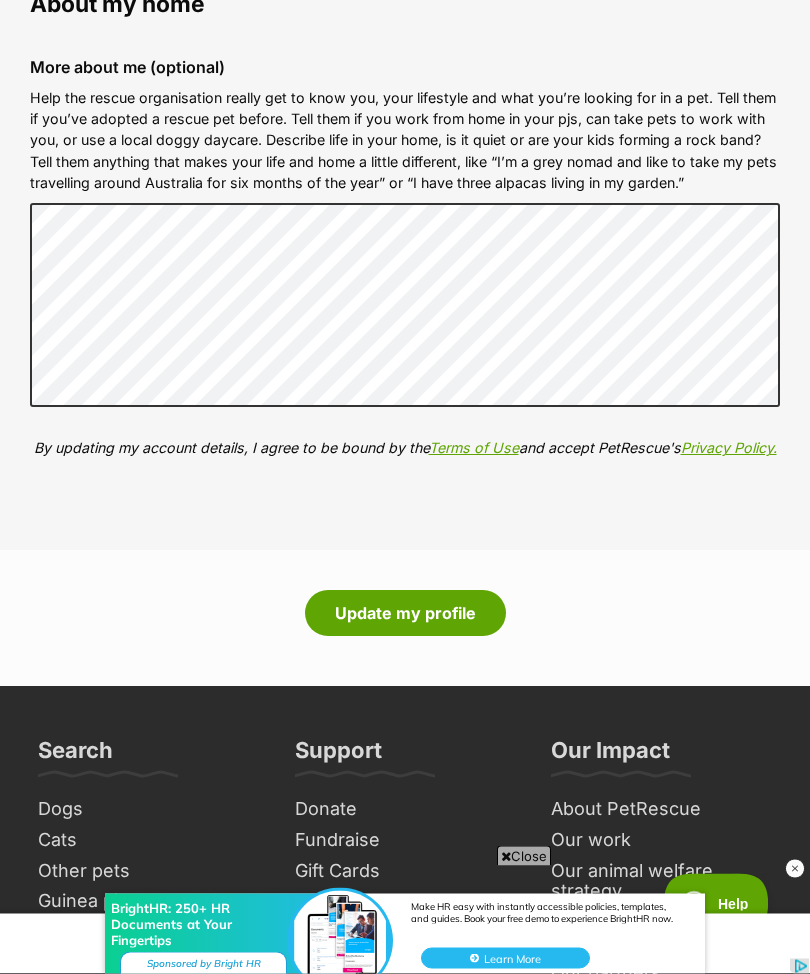 scroll, scrollTop: 2189, scrollLeft: 0, axis: vertical 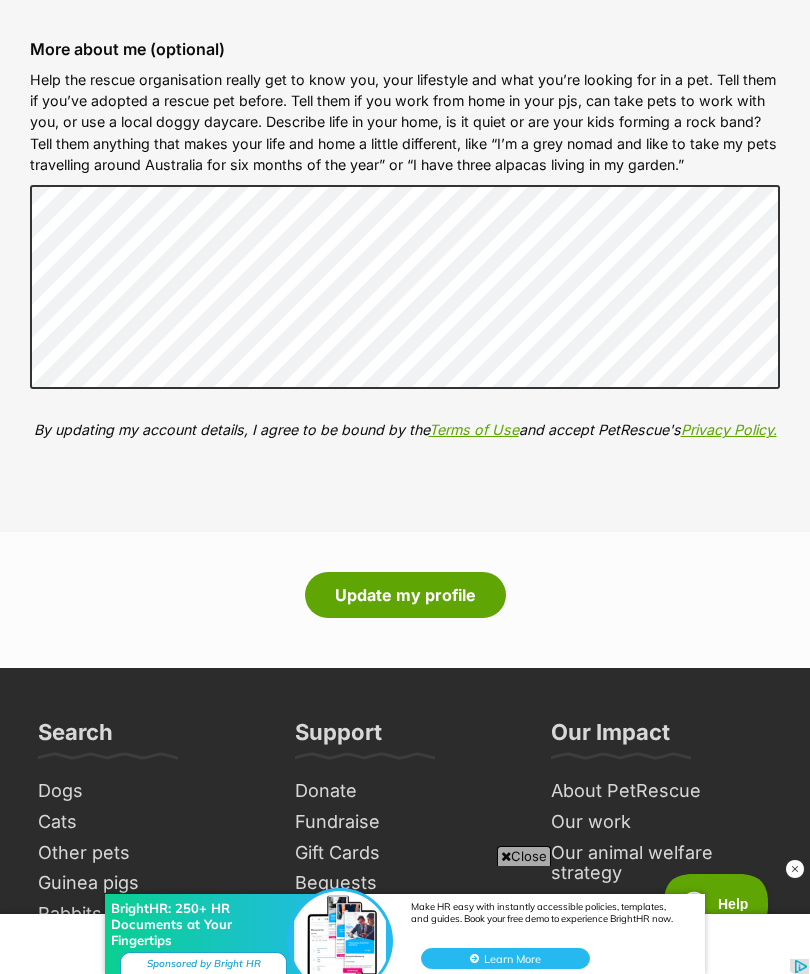 click on "Update my profile" at bounding box center [405, 595] 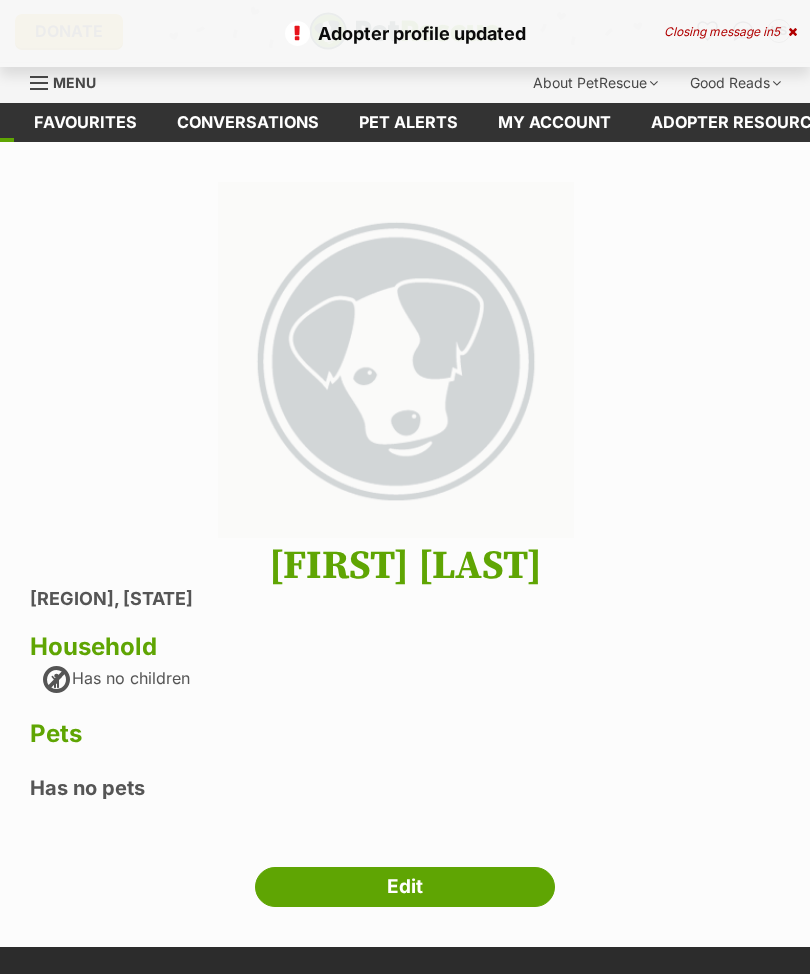 scroll, scrollTop: 0, scrollLeft: 0, axis: both 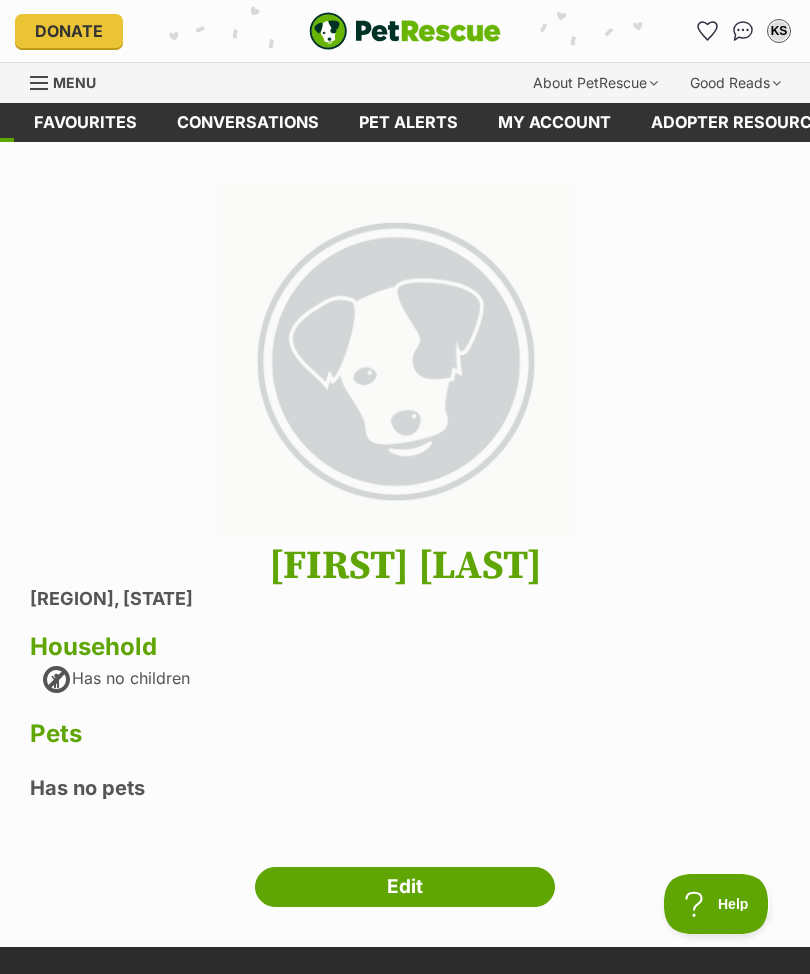 click at bounding box center (40, 83) 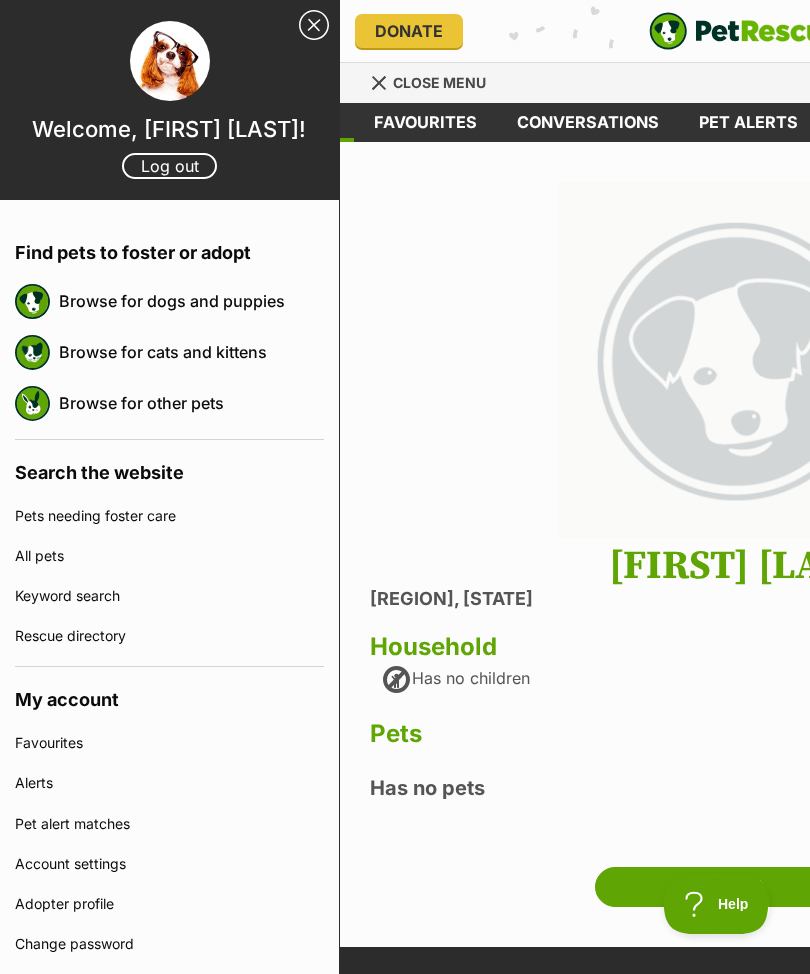 click on "Browse for dogs and puppies" at bounding box center (191, 301) 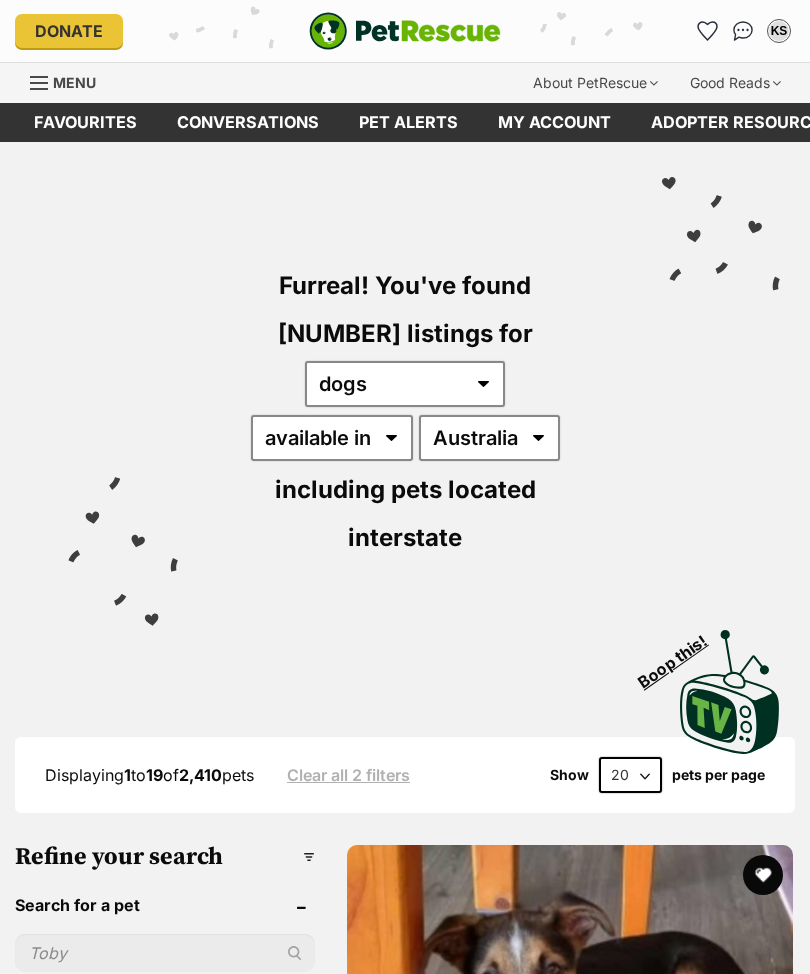 scroll, scrollTop: 0, scrollLeft: 0, axis: both 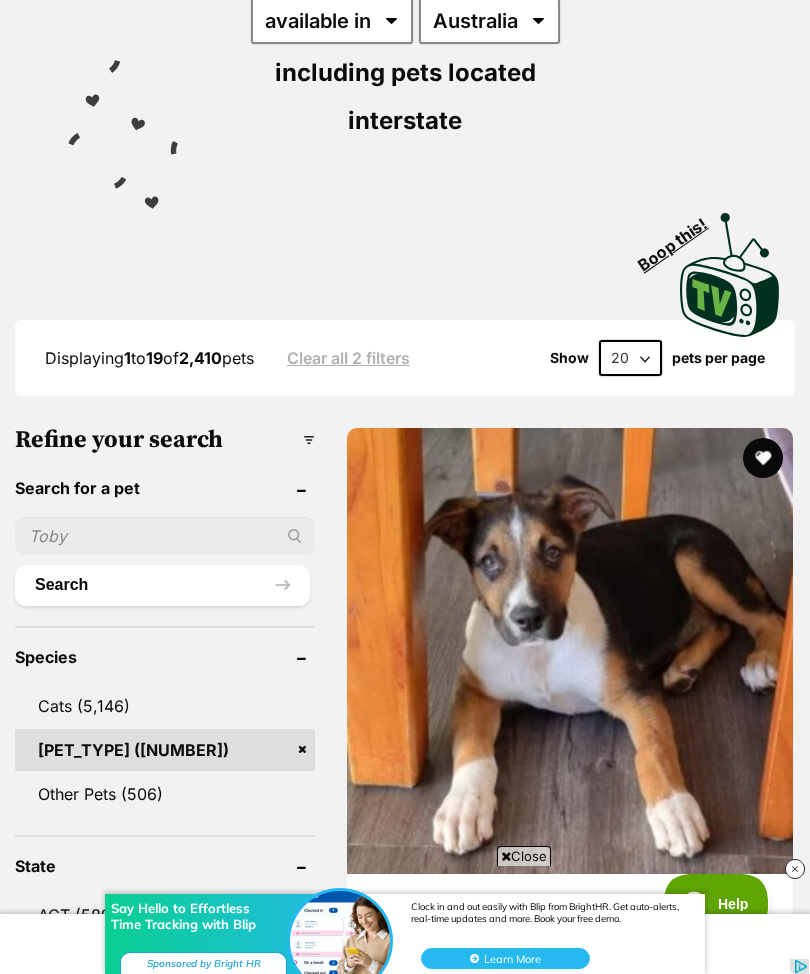 click at bounding box center [165, 536] 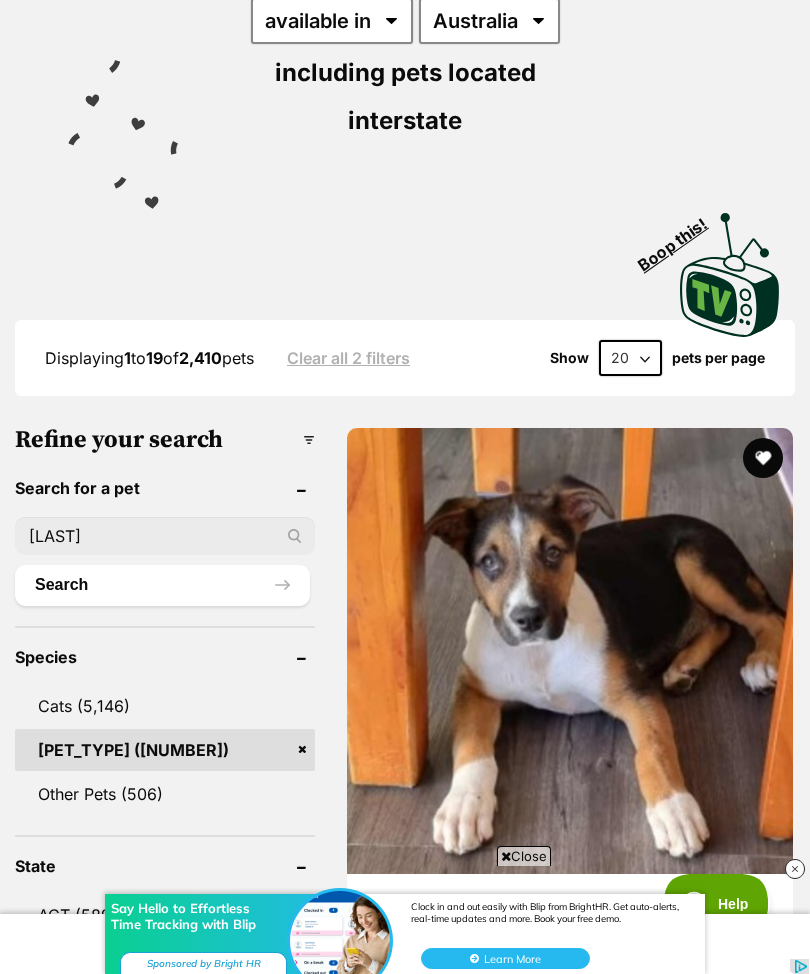 scroll, scrollTop: 0, scrollLeft: 0, axis: both 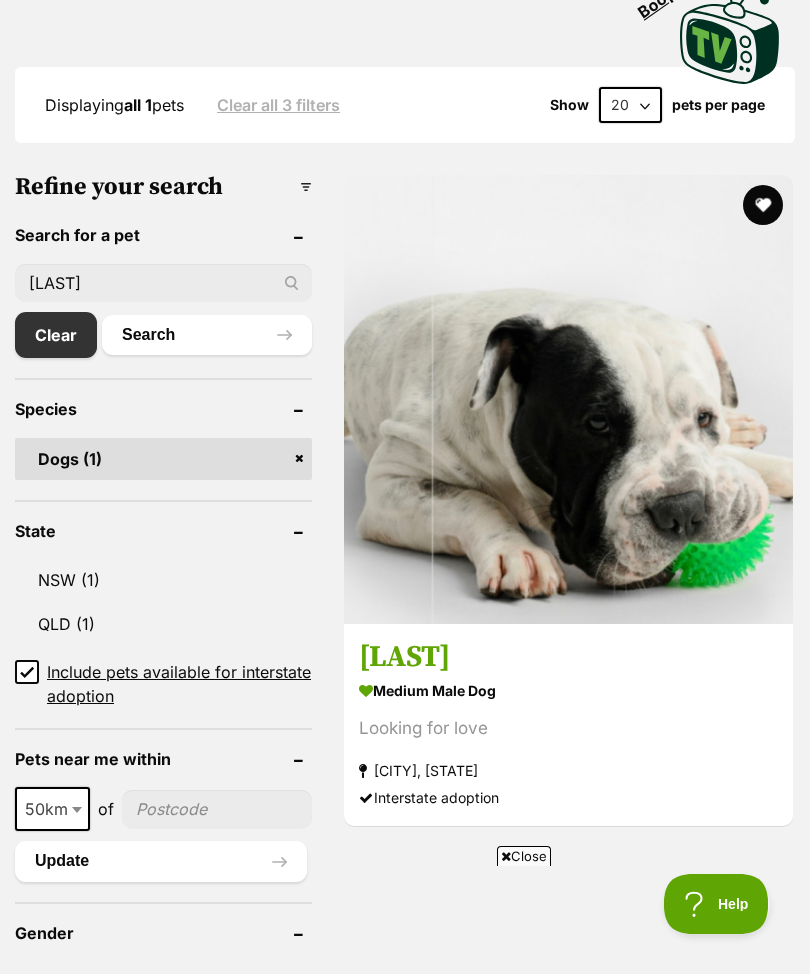 click at bounding box center (763, 205) 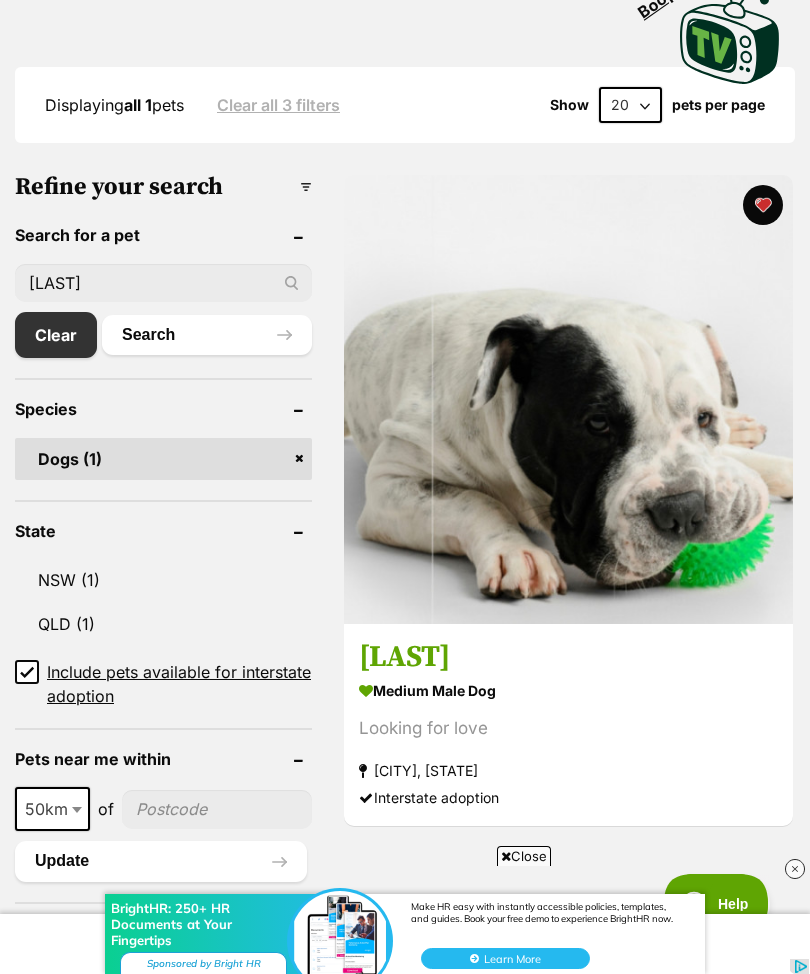 scroll, scrollTop: 0, scrollLeft: 0, axis: both 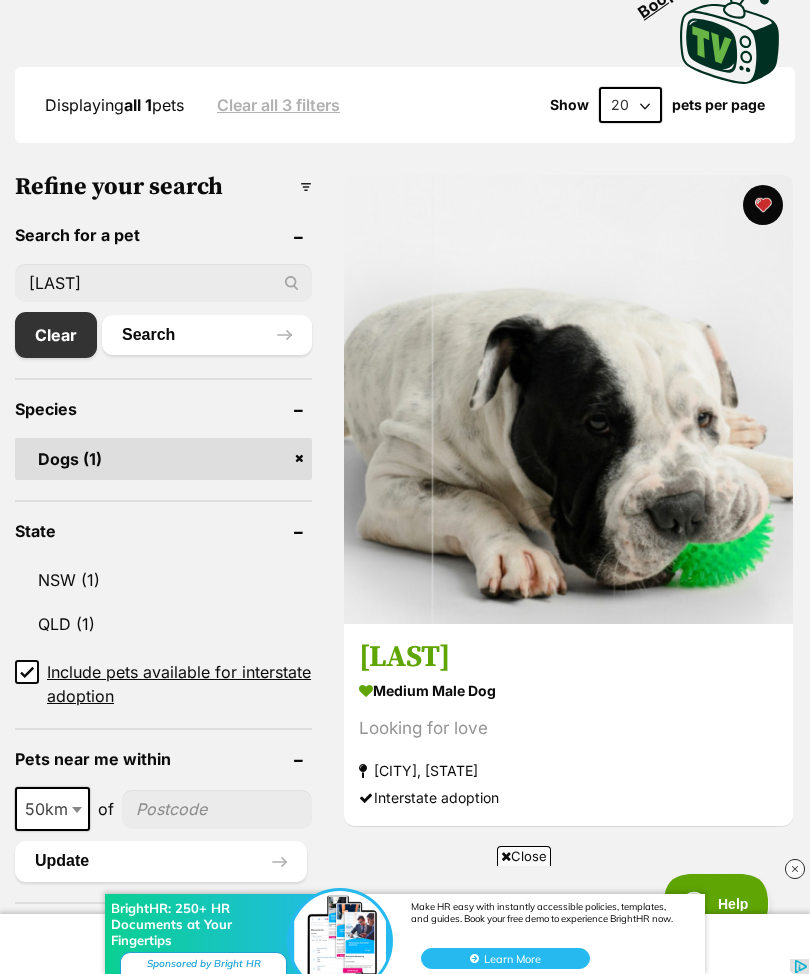 click on "Clear" at bounding box center (56, 335) 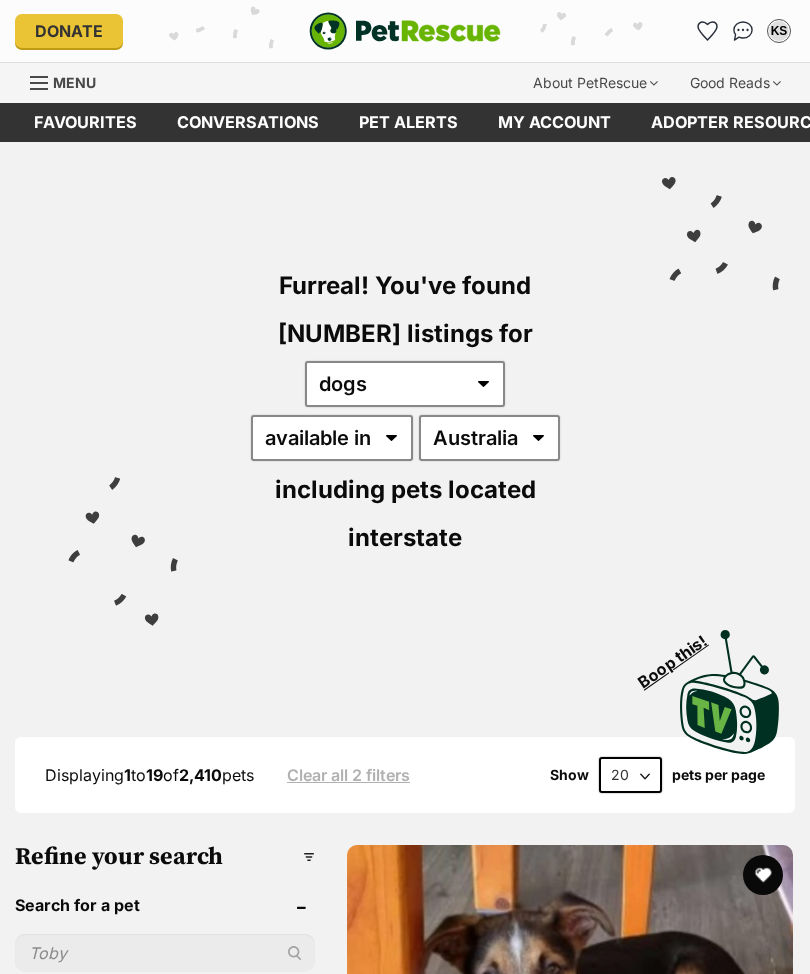 scroll, scrollTop: 0, scrollLeft: 0, axis: both 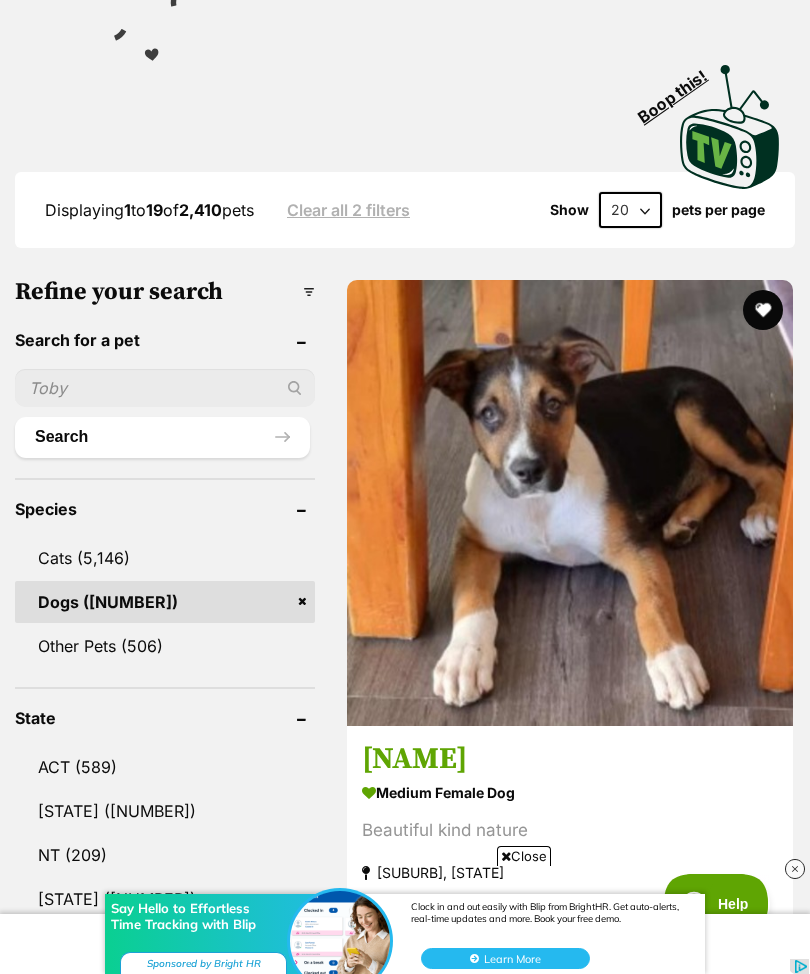 click at bounding box center [165, 388] 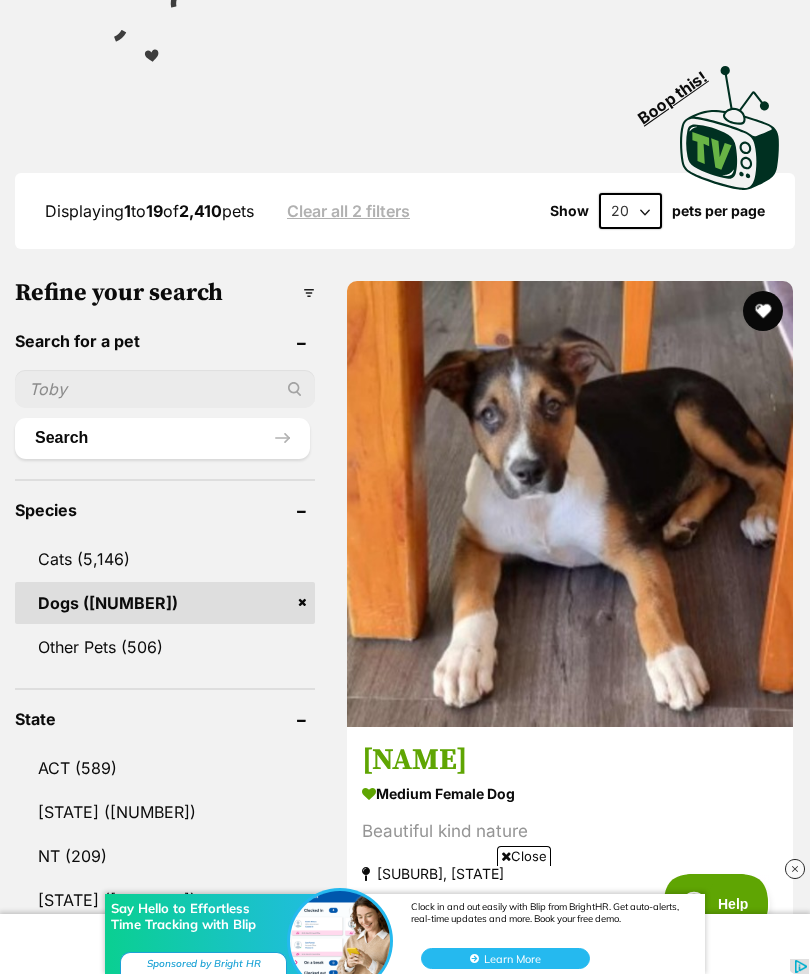 scroll, scrollTop: 0, scrollLeft: 0, axis: both 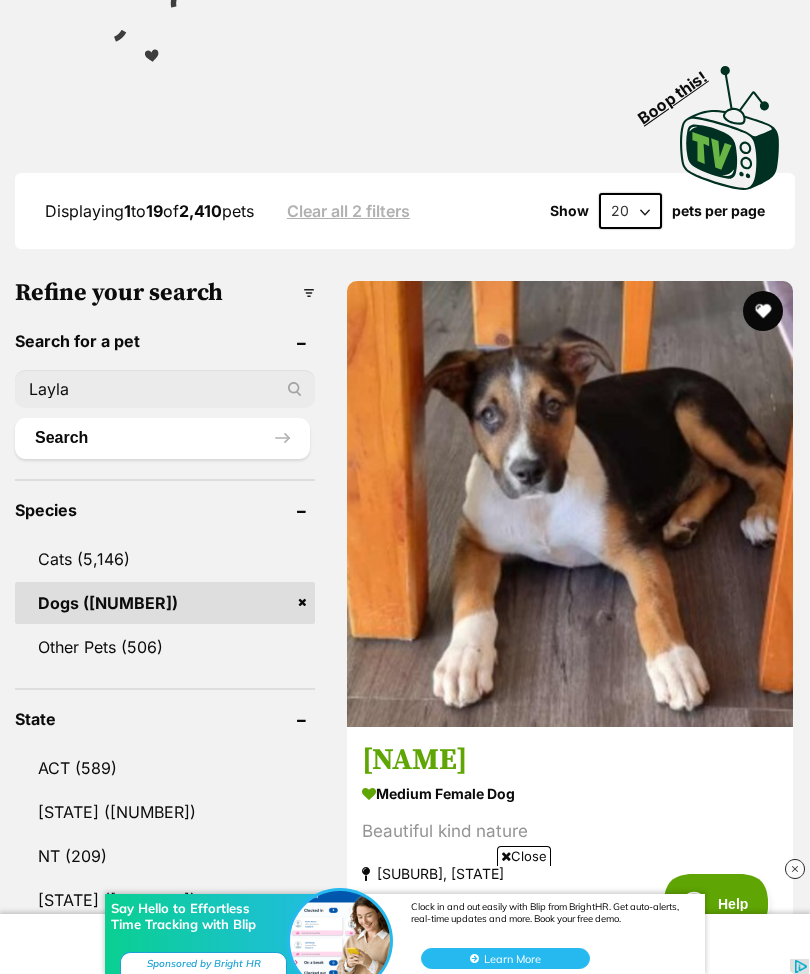 type on "Layla" 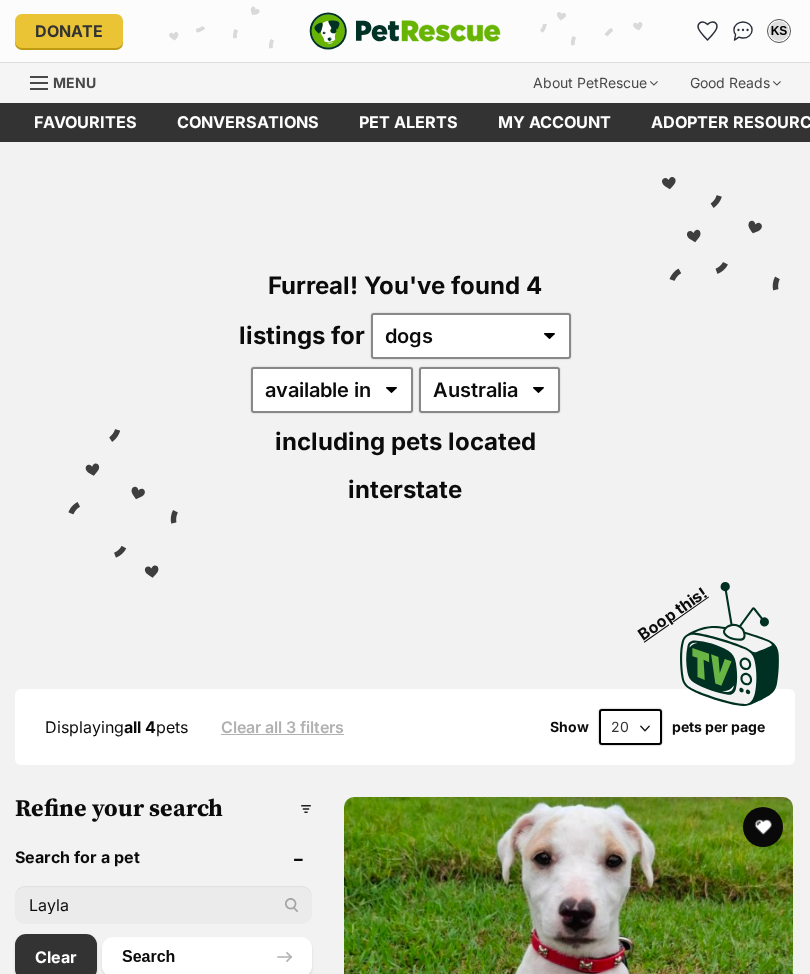 scroll, scrollTop: 0, scrollLeft: 0, axis: both 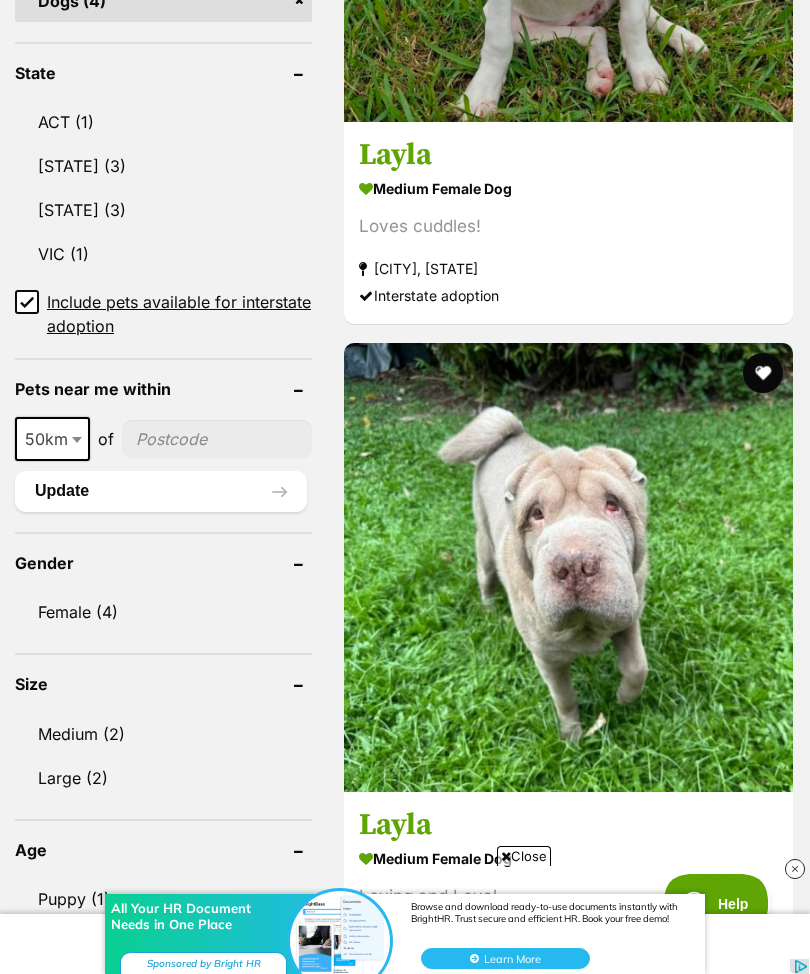 click at bounding box center (763, 373) 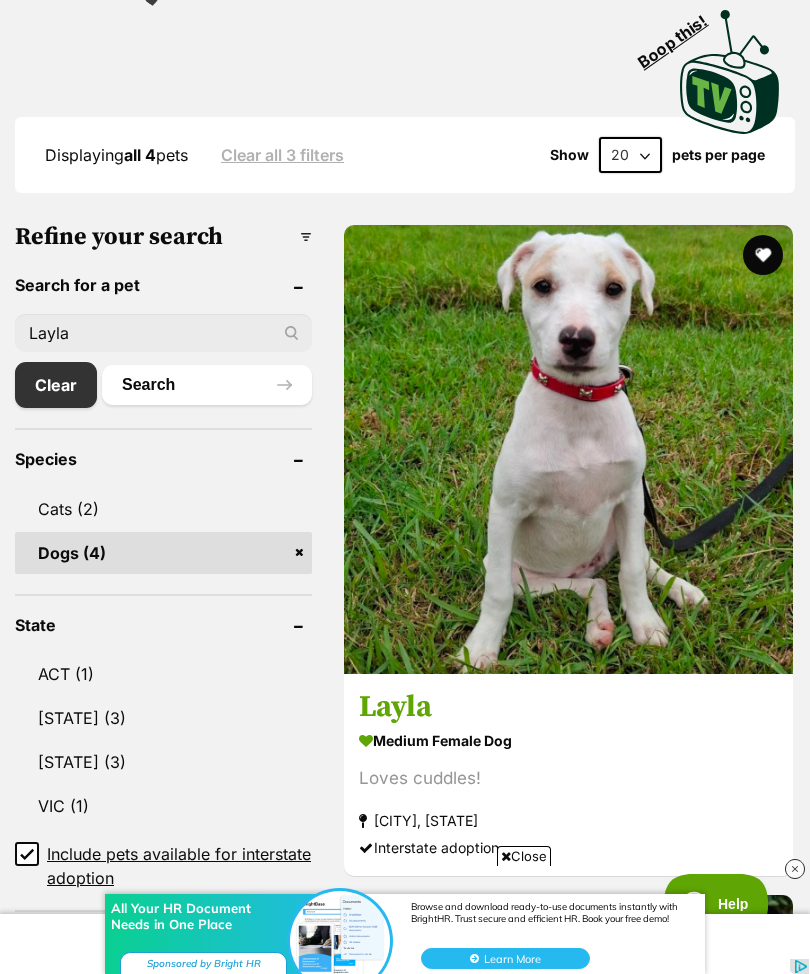 scroll, scrollTop: 570, scrollLeft: 0, axis: vertical 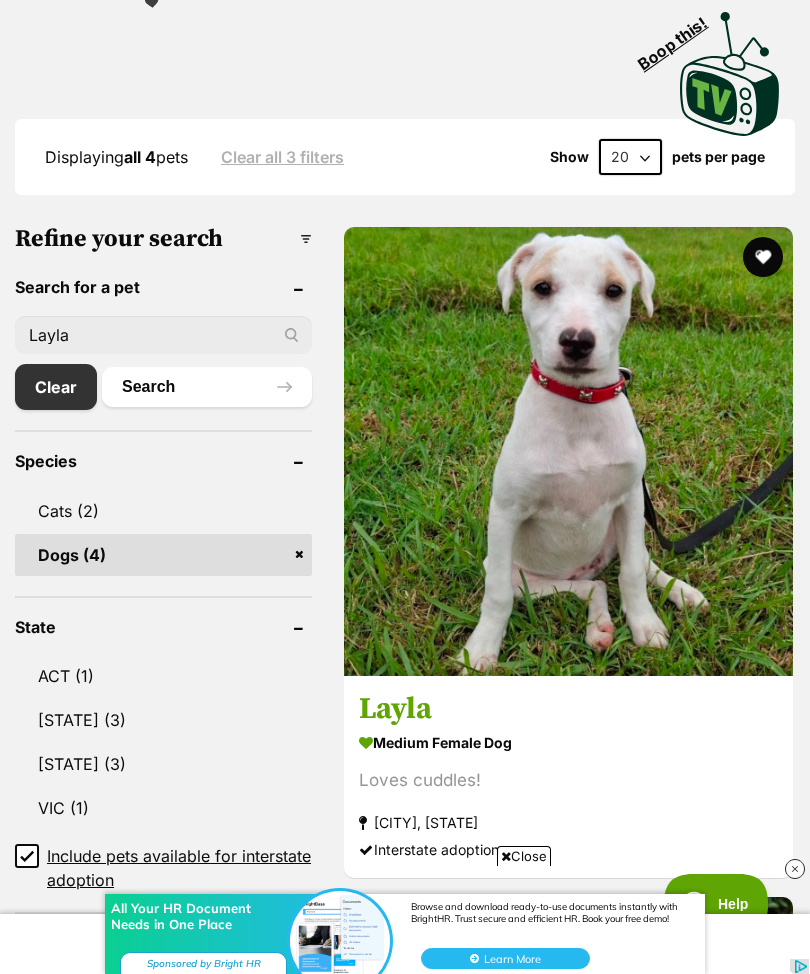 click on "Clear" at bounding box center (56, 387) 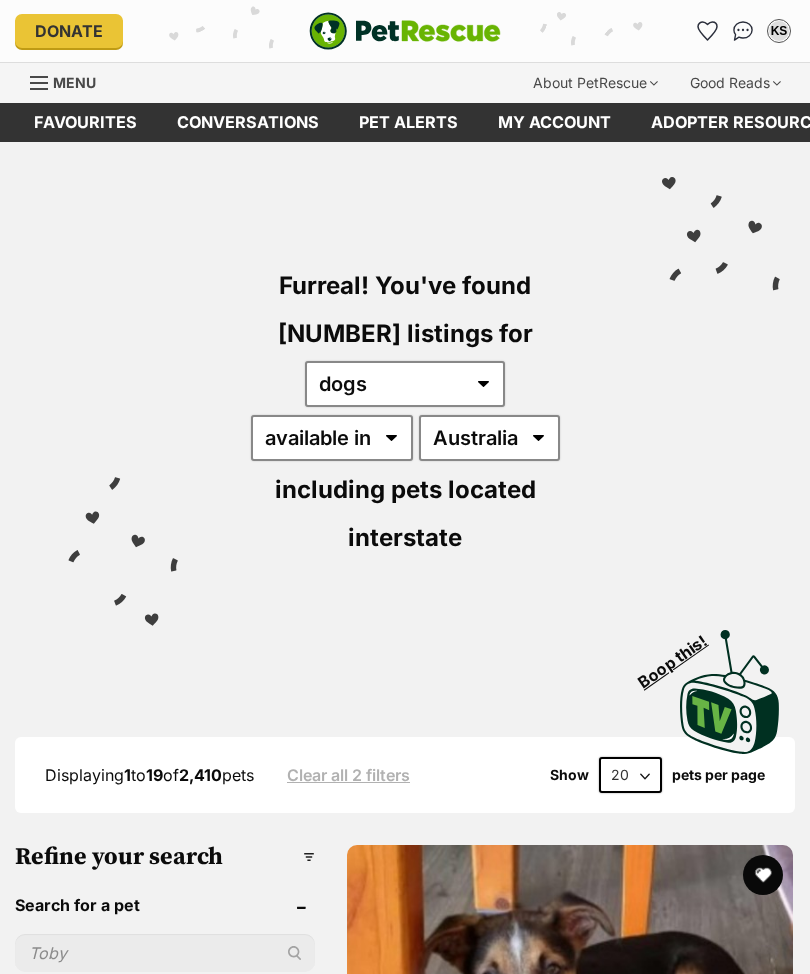 scroll, scrollTop: 0, scrollLeft: 0, axis: both 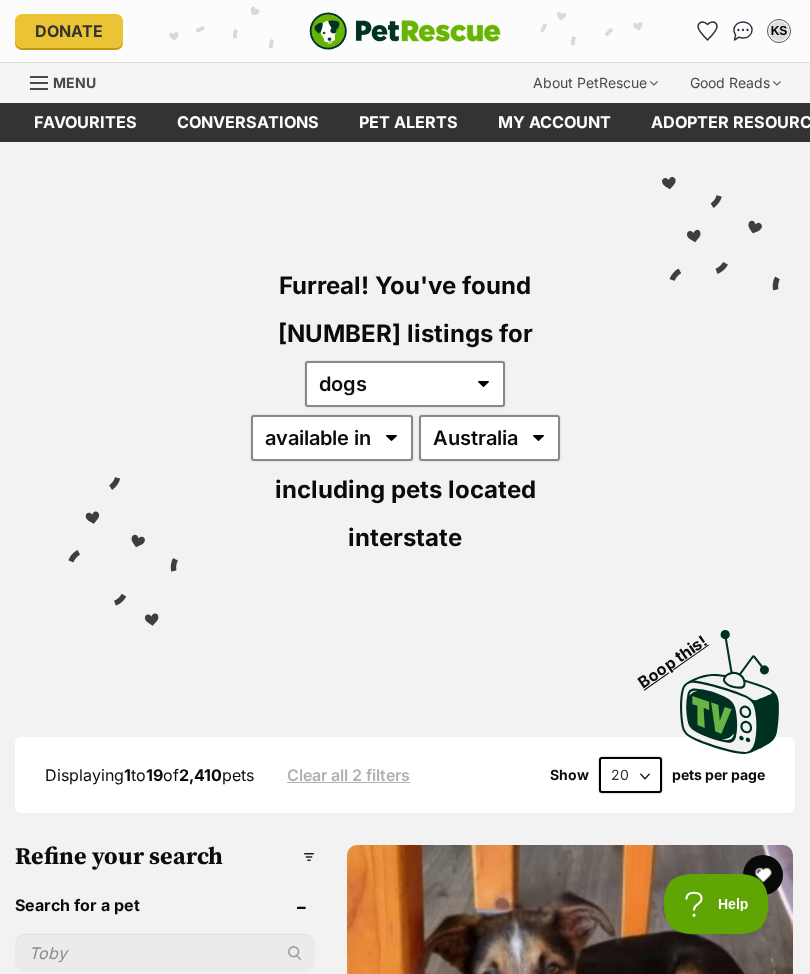 click on "Favourites" at bounding box center (85, 122) 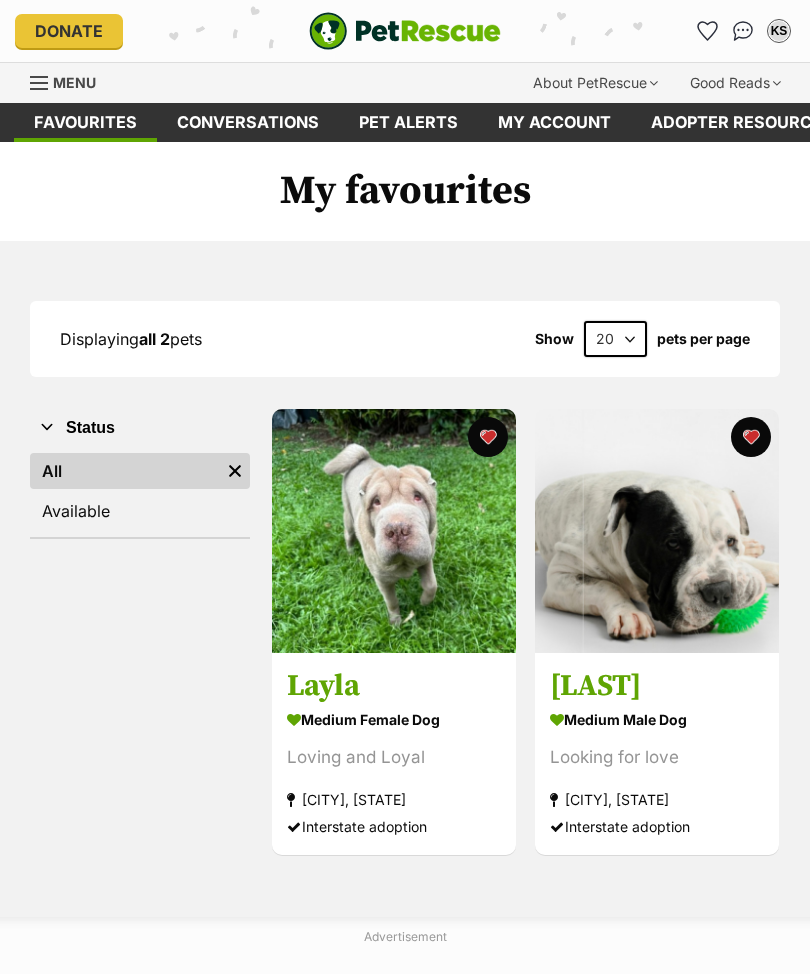 scroll, scrollTop: 0, scrollLeft: 0, axis: both 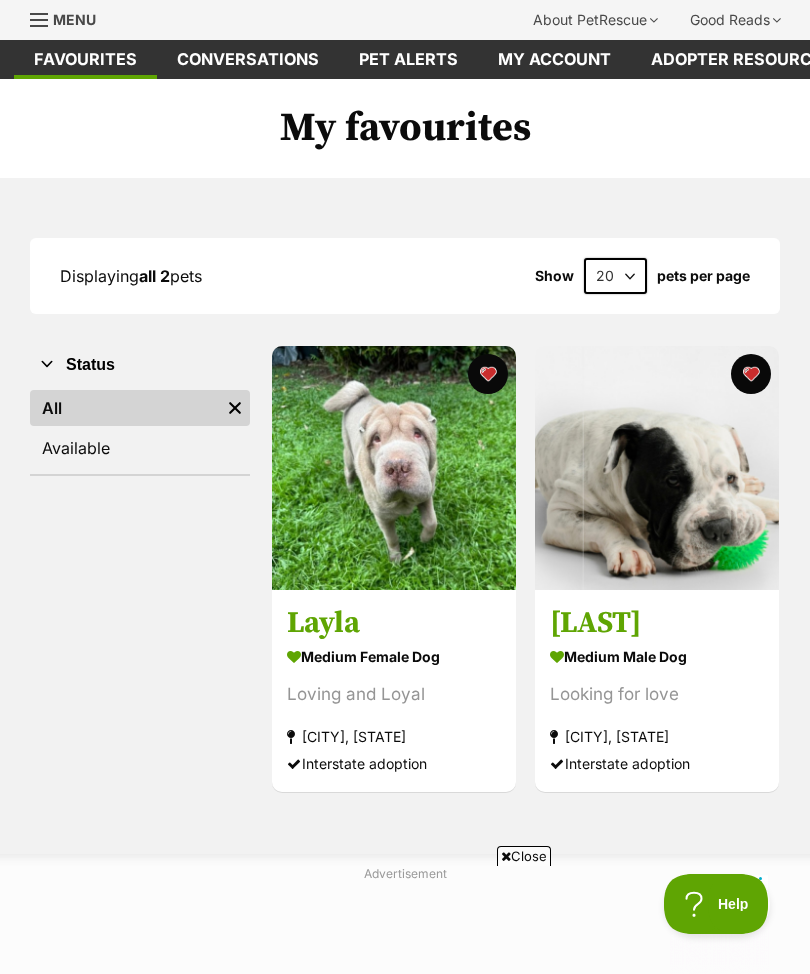 click on "Adopter resources" at bounding box center [742, 59] 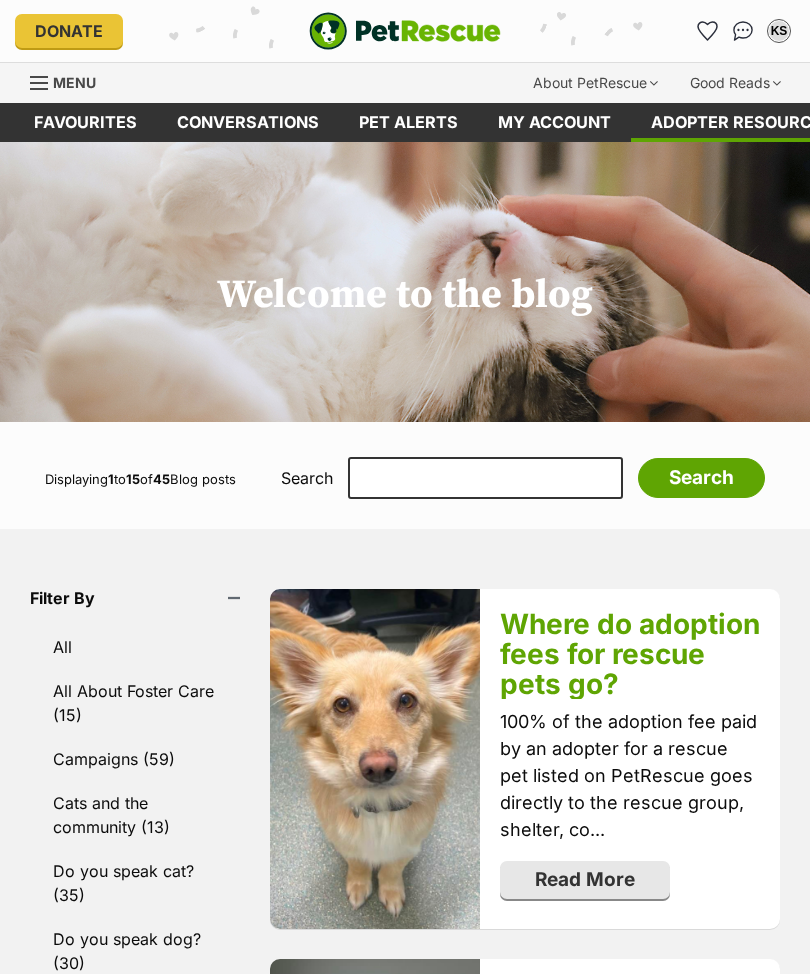 scroll, scrollTop: 0, scrollLeft: 0, axis: both 